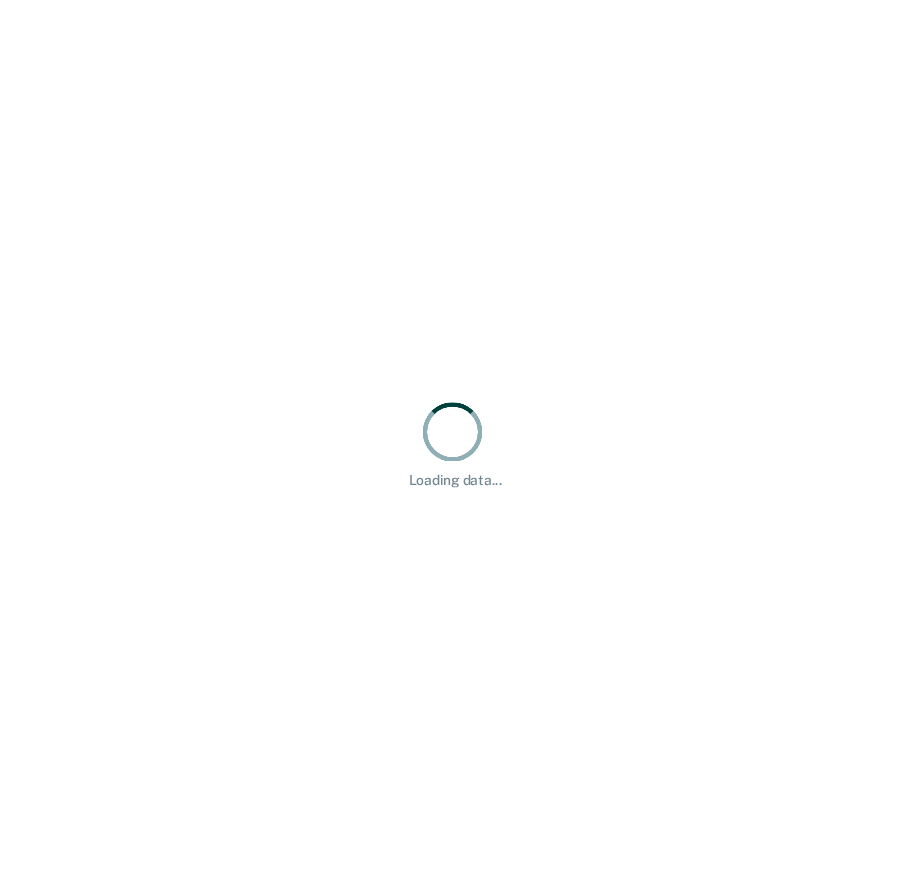 scroll, scrollTop: 0, scrollLeft: 0, axis: both 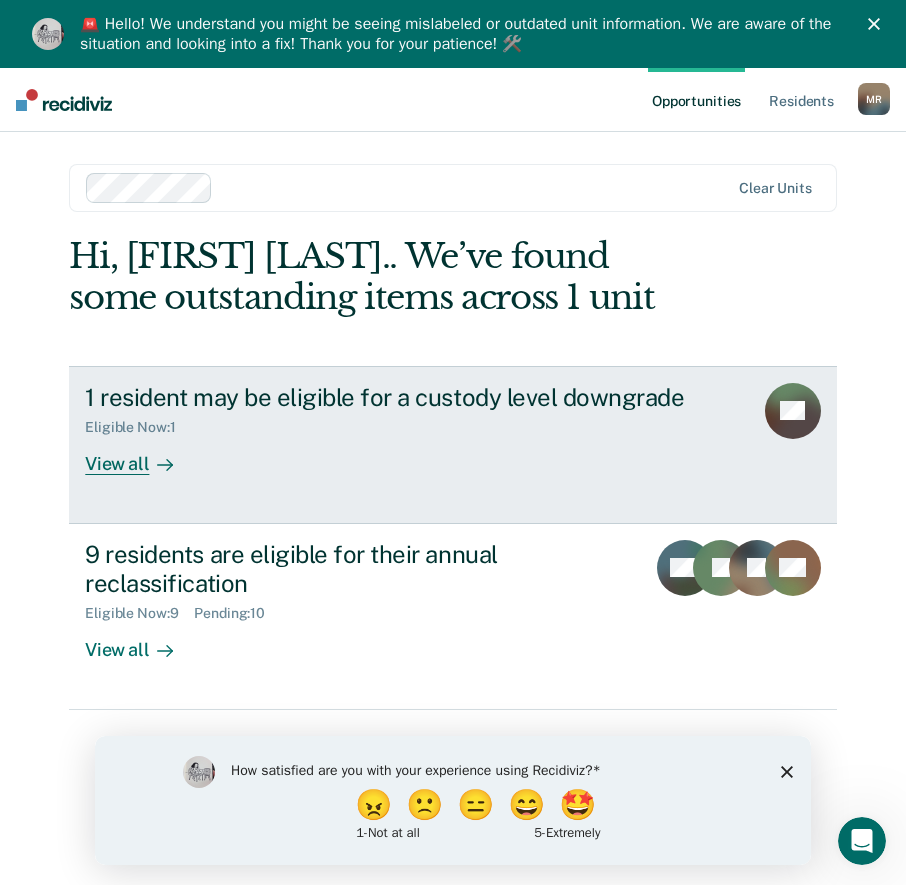 click 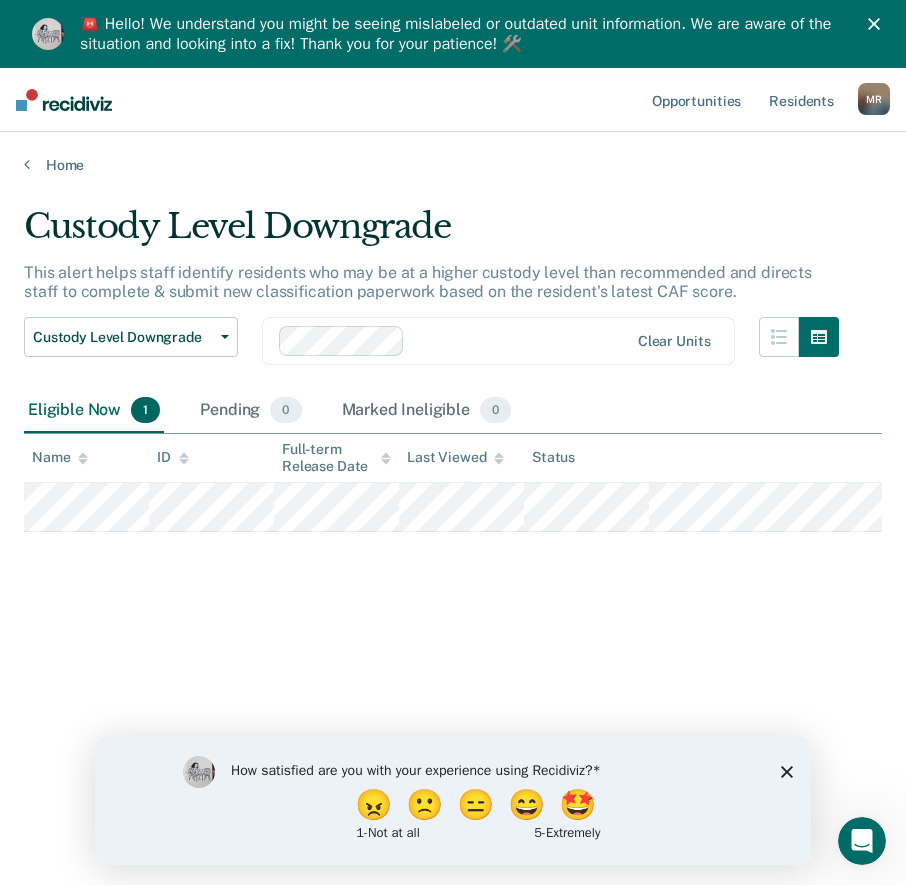 click on "Custody Level Downgrade   This alert helps staff identify residents who may be at a higher custody level than recommended and directs staff to complete & submit new classification paperwork based on the resident's latest CAF score. Custody Level Downgrade Custody Level Downgrade Annual Reclassification Initial Classification Clear   units Eligible Now [NUMBER] Pending [NUMBER] Marked Ineligible [NUMBER]
To pick up a draggable item, press the space bar.
While dragging, use the arrow keys to move the item.
Press space again to drop the item in its new position, or press escape to cancel.
Name ID Full-term Release Date Last Viewed Status" at bounding box center [453, 504] 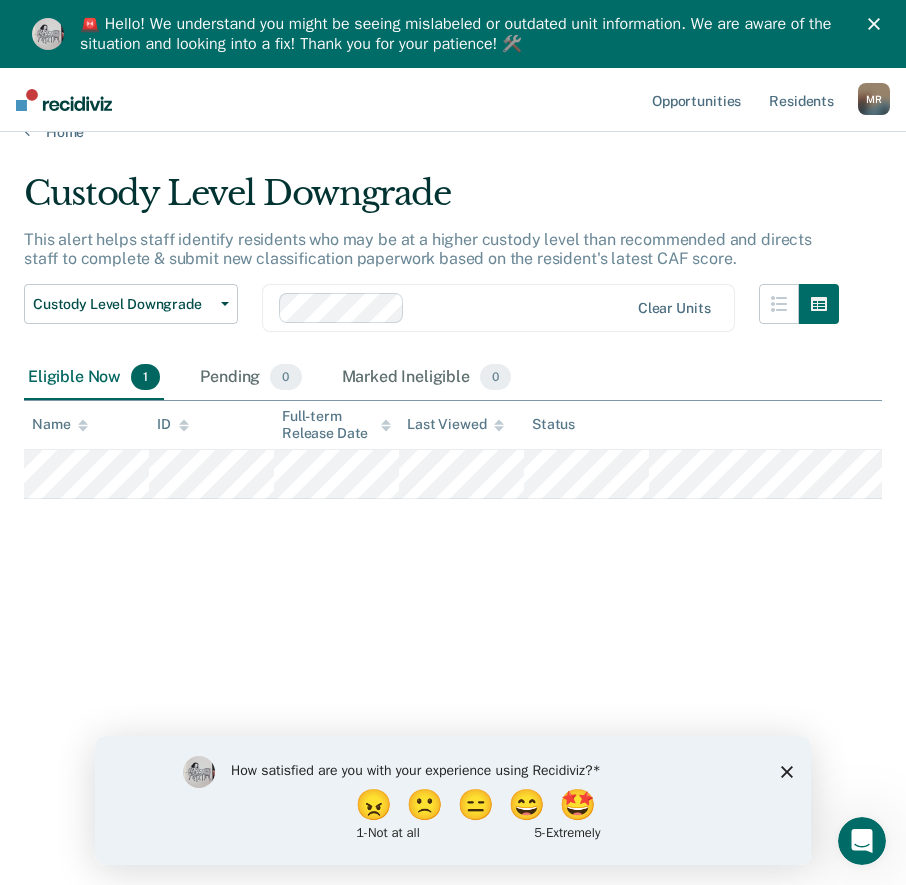 scroll, scrollTop: 0, scrollLeft: 0, axis: both 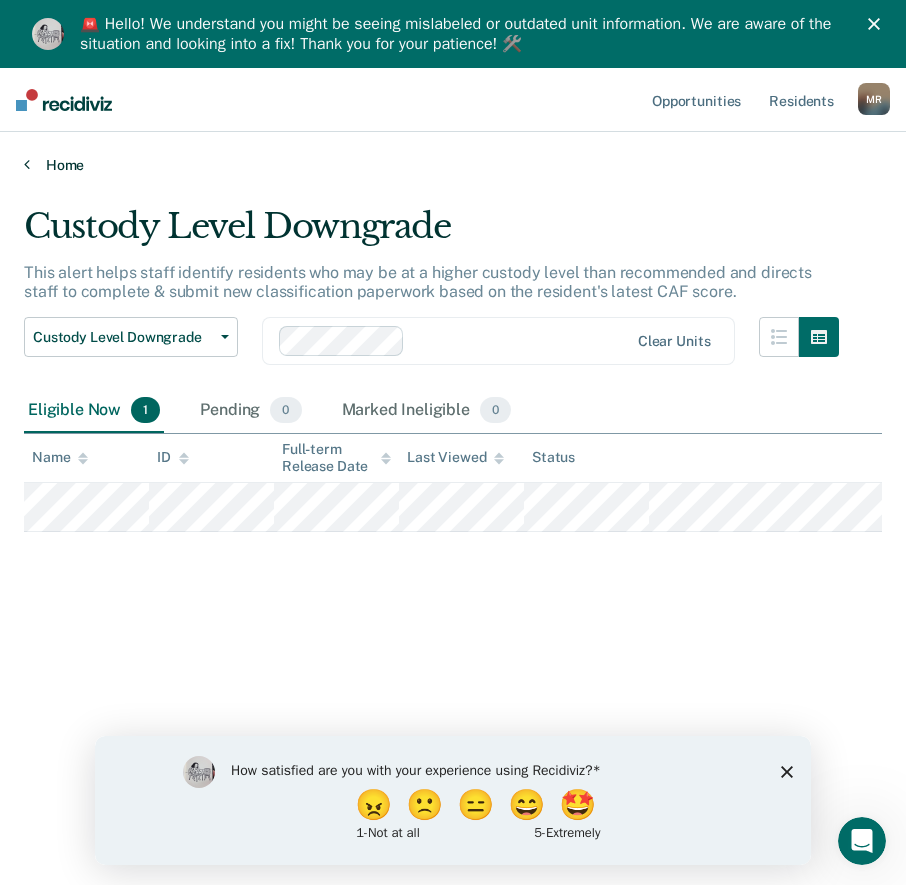 click on "Home" at bounding box center (453, 165) 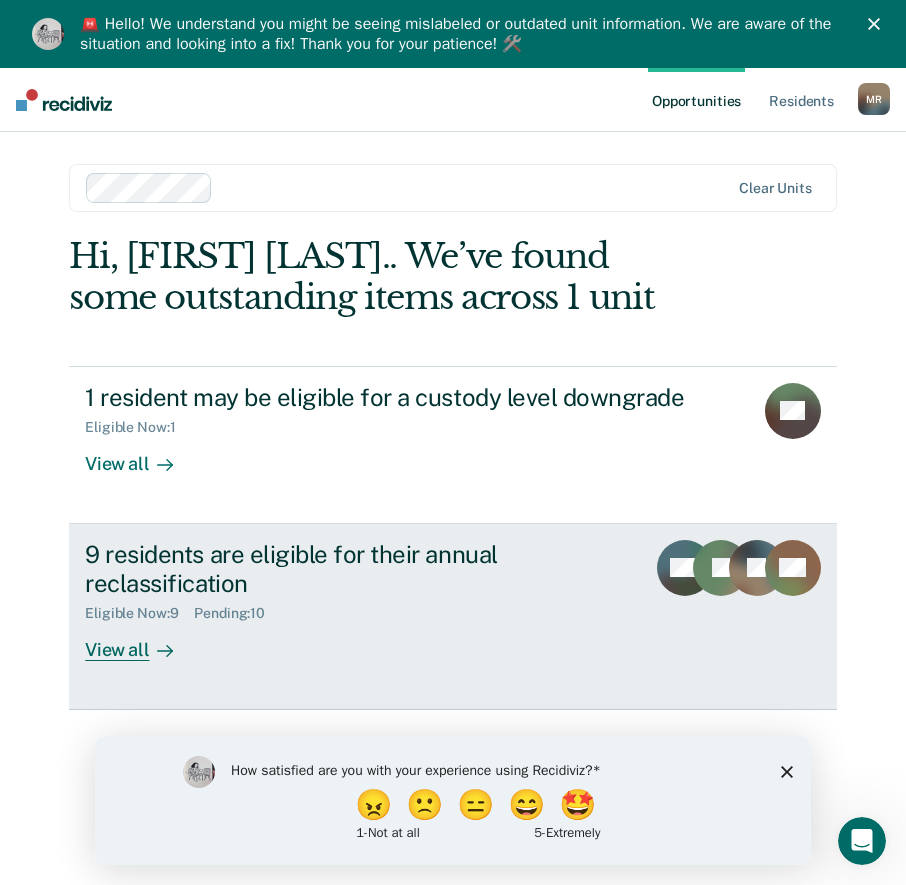 click at bounding box center (161, 649) 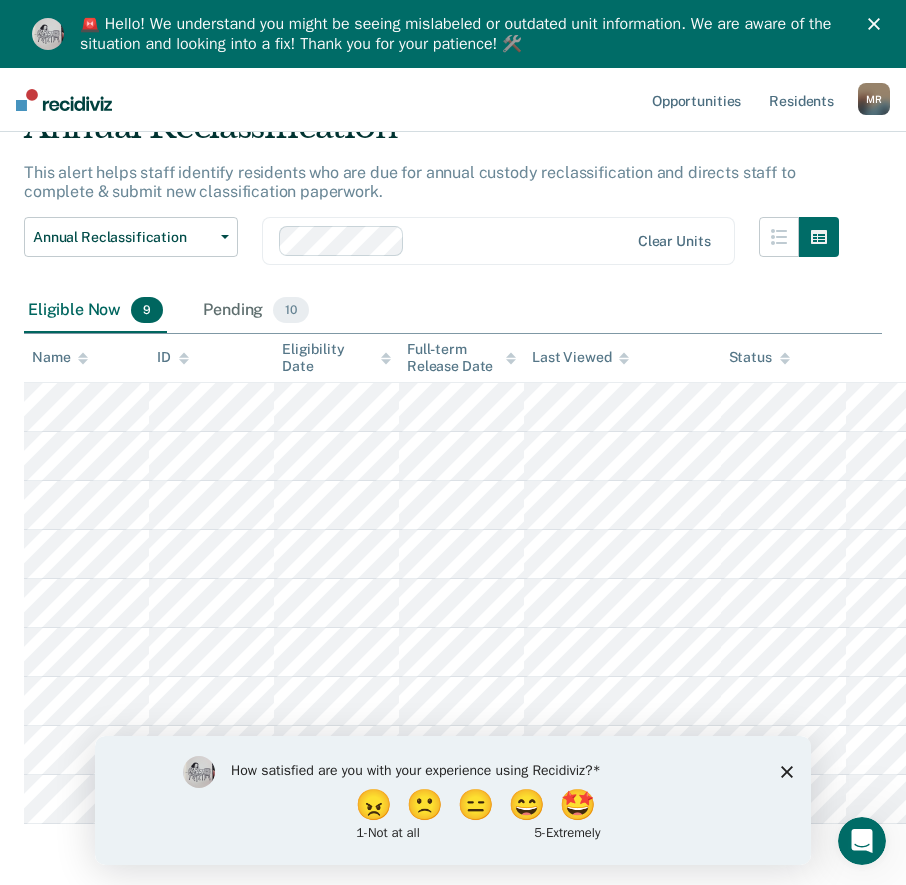 scroll, scrollTop: 183, scrollLeft: 0, axis: vertical 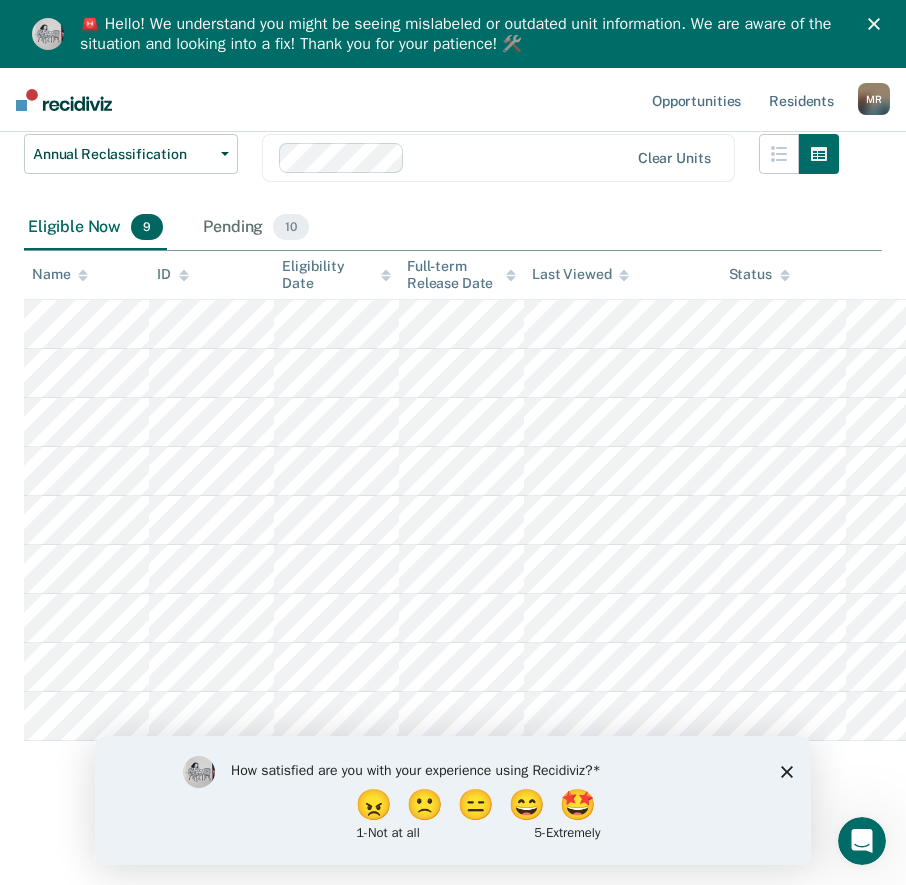 click on "How satisfied are you with your experience using Recidiviz? 😠 🙁 😑 😄 🤩 1  -  Not at all 5  -  Extremely" at bounding box center [453, 799] 